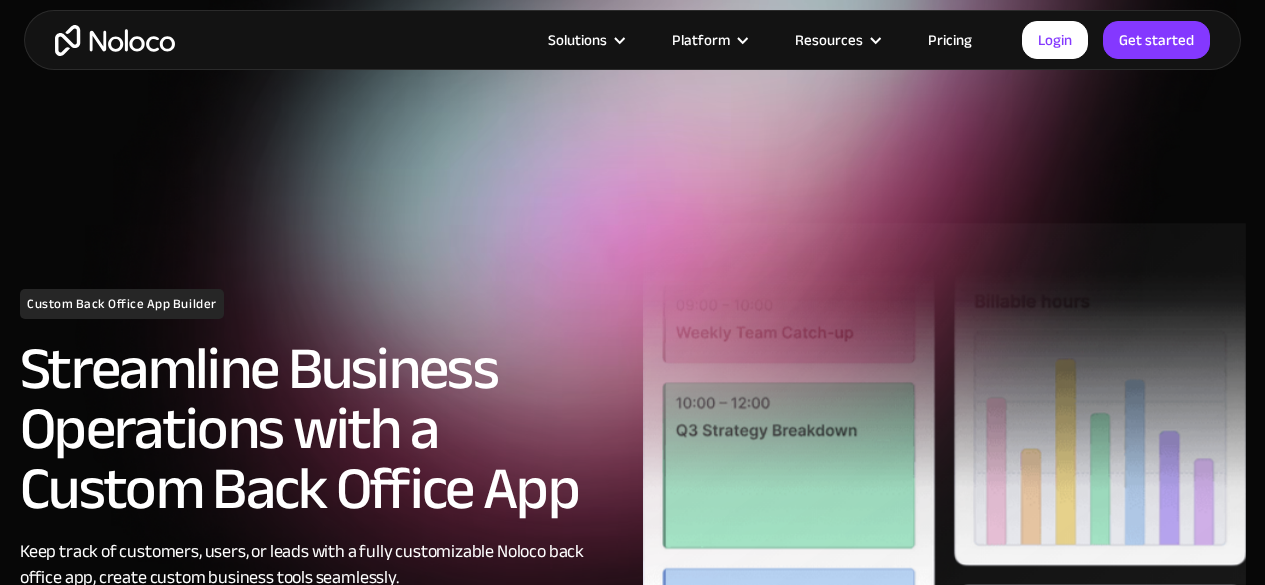 scroll, scrollTop: 590, scrollLeft: 0, axis: vertical 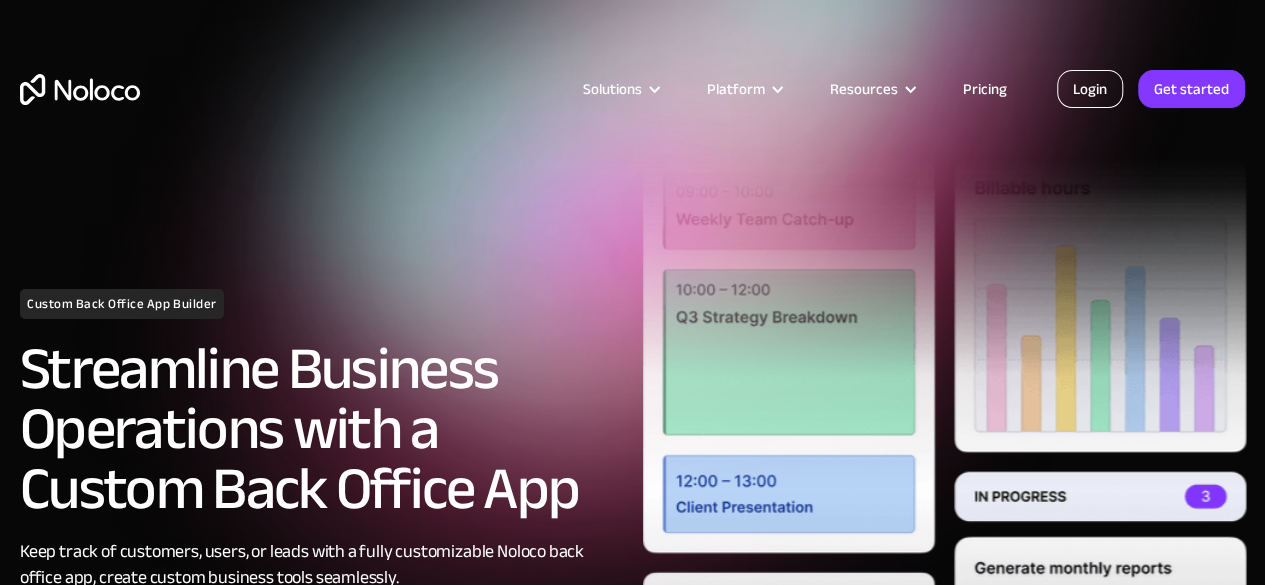 click on "Login" at bounding box center (1090, 89) 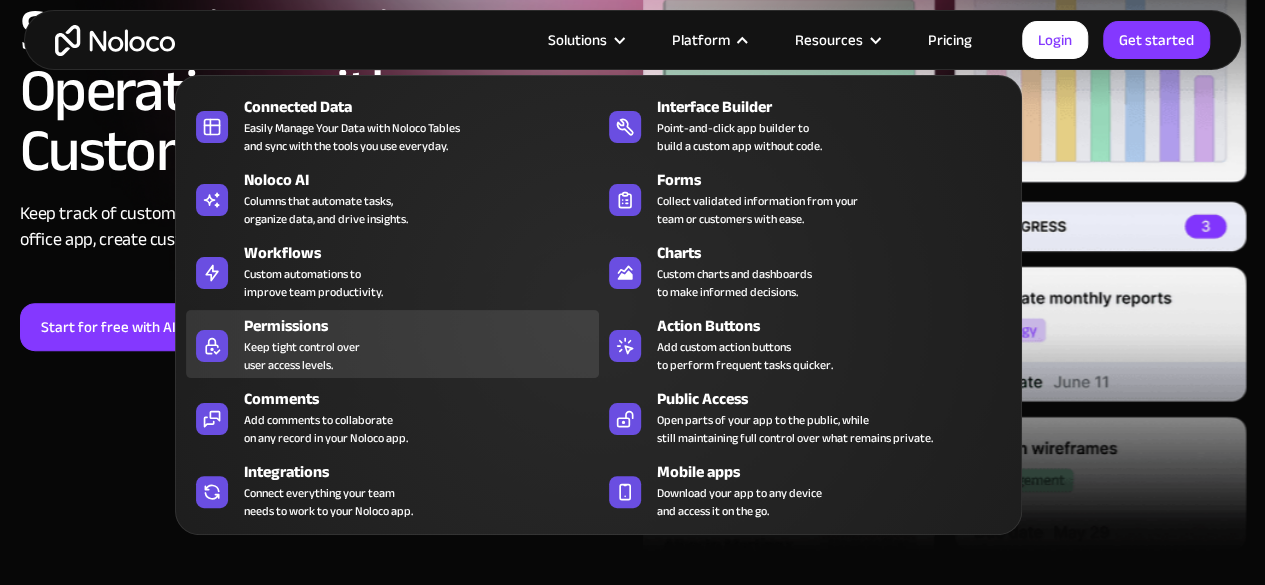 scroll, scrollTop: 340, scrollLeft: 0, axis: vertical 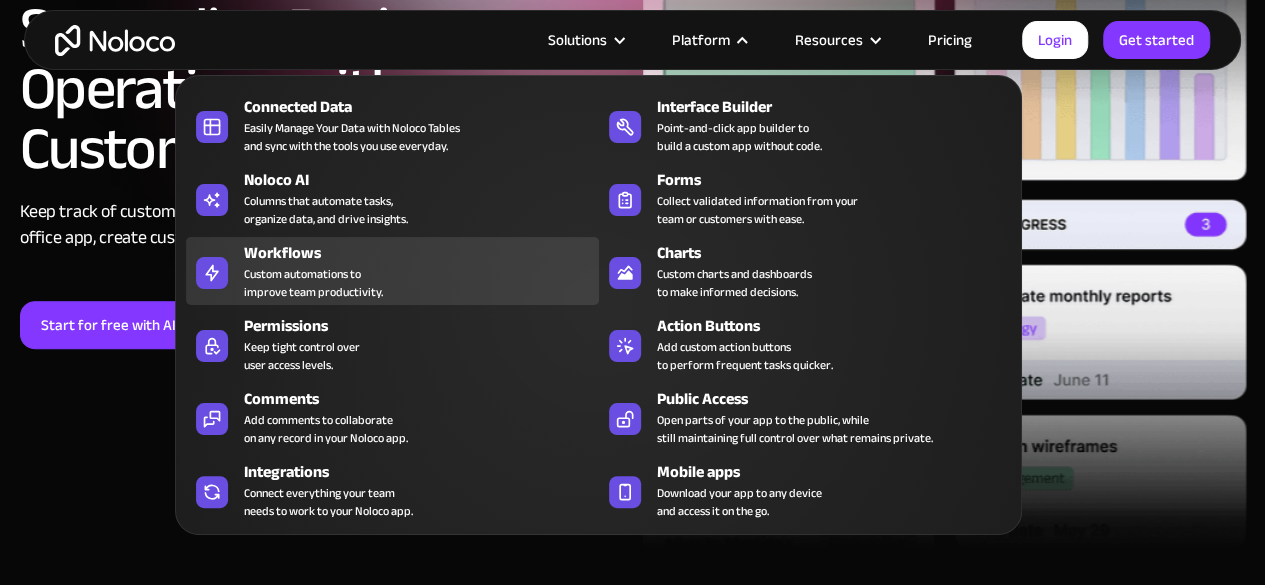 click on "Custom automations to  improve team productivity." at bounding box center [313, 283] 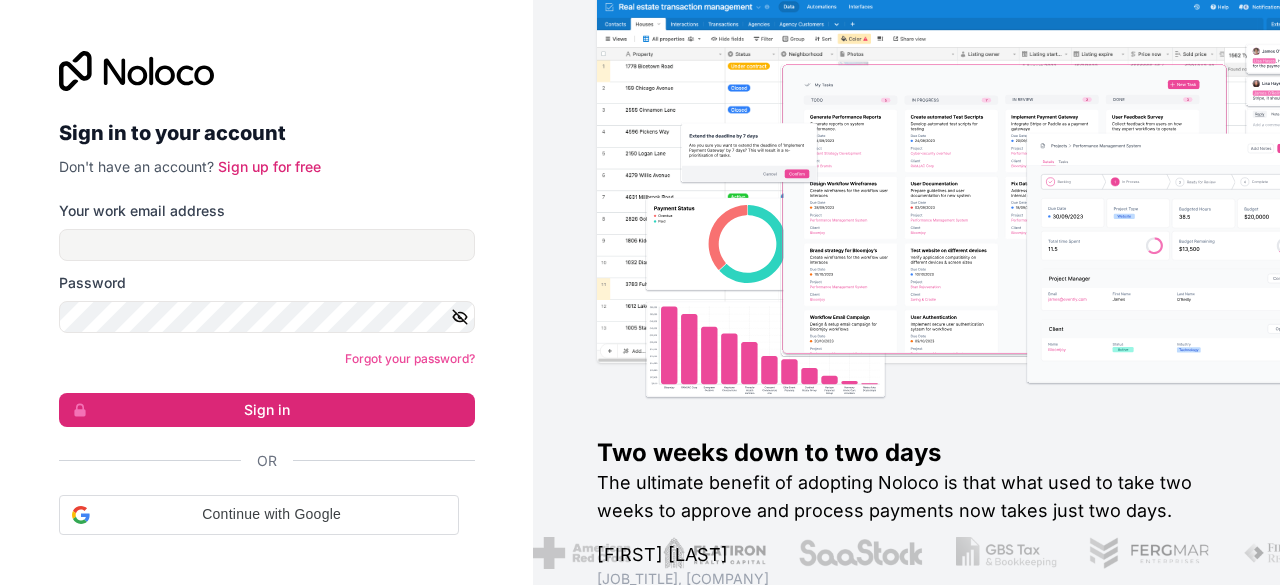 scroll, scrollTop: 0, scrollLeft: 0, axis: both 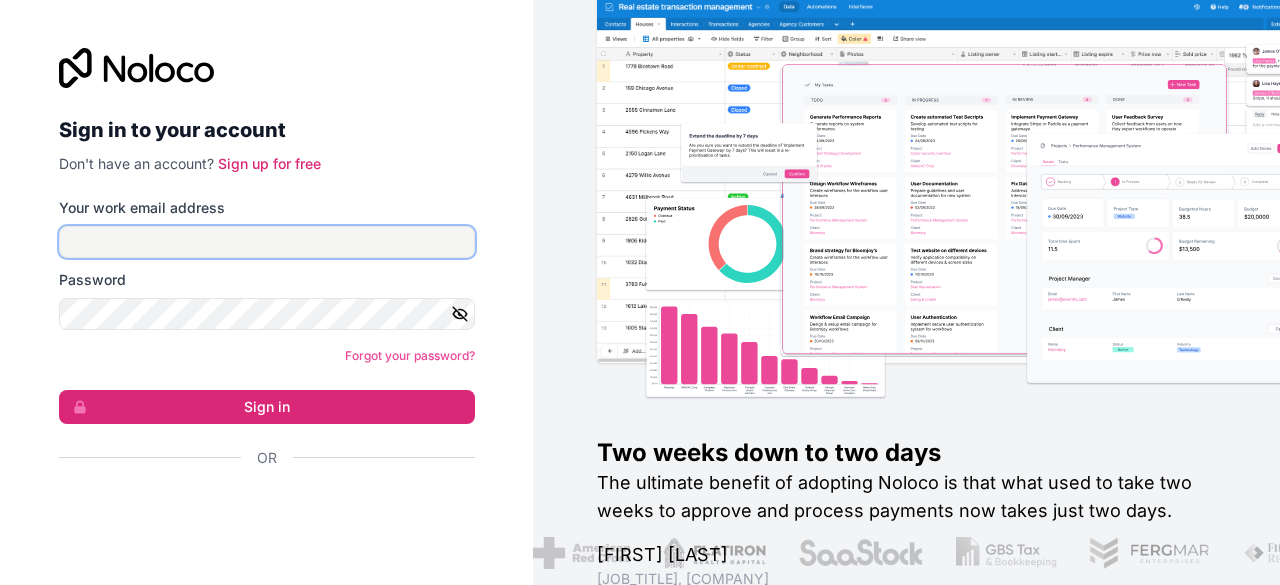 click on "Your work email address" at bounding box center (267, 242) 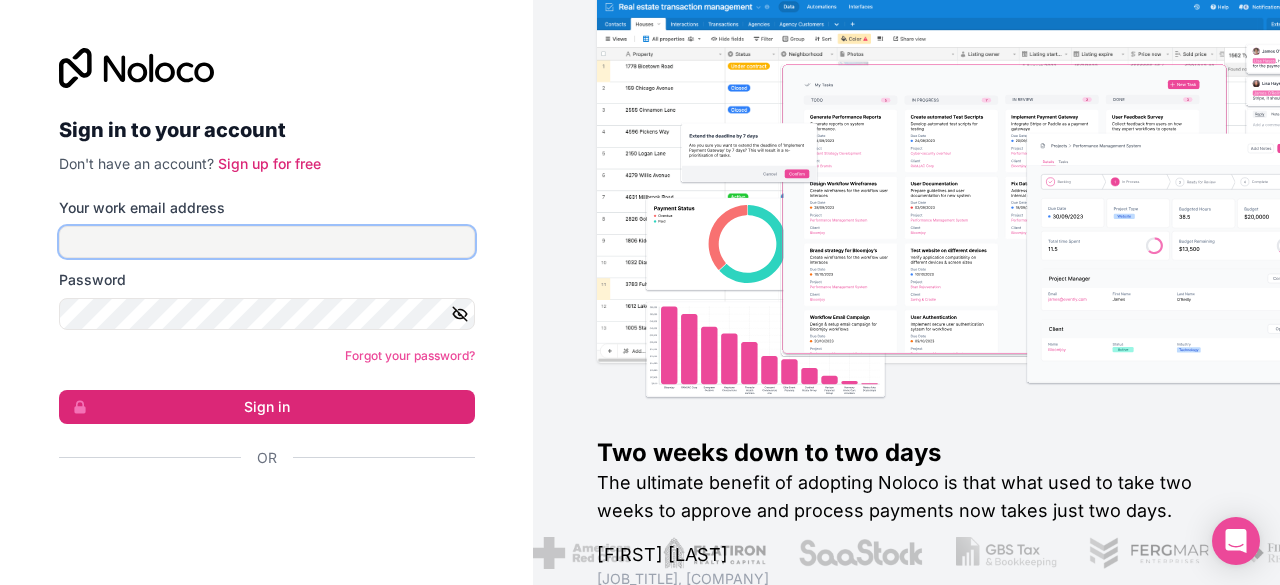 click on "Your work email address" at bounding box center (267, 242) 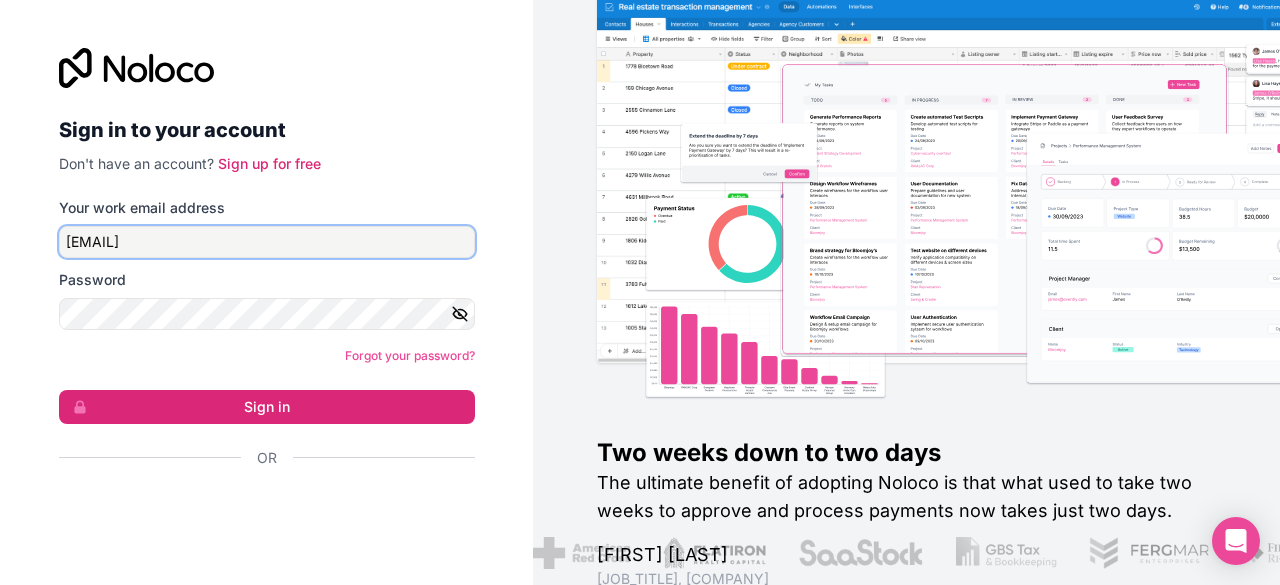 type on "handigitalsolutions7@gmail.com" 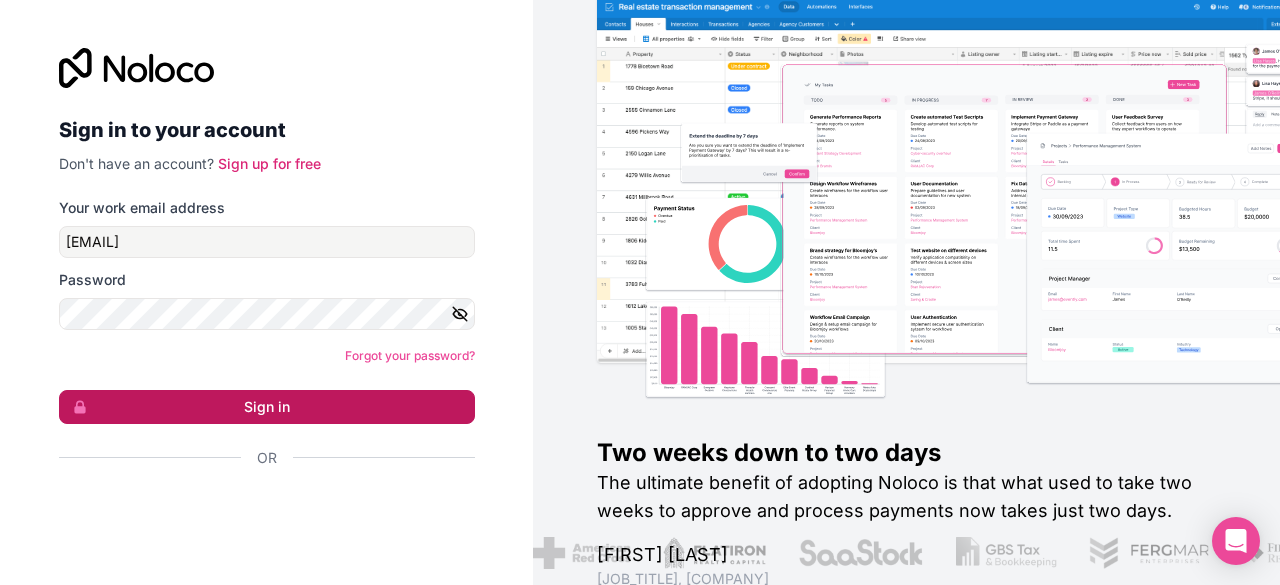 click on "Sign in" at bounding box center (267, 407) 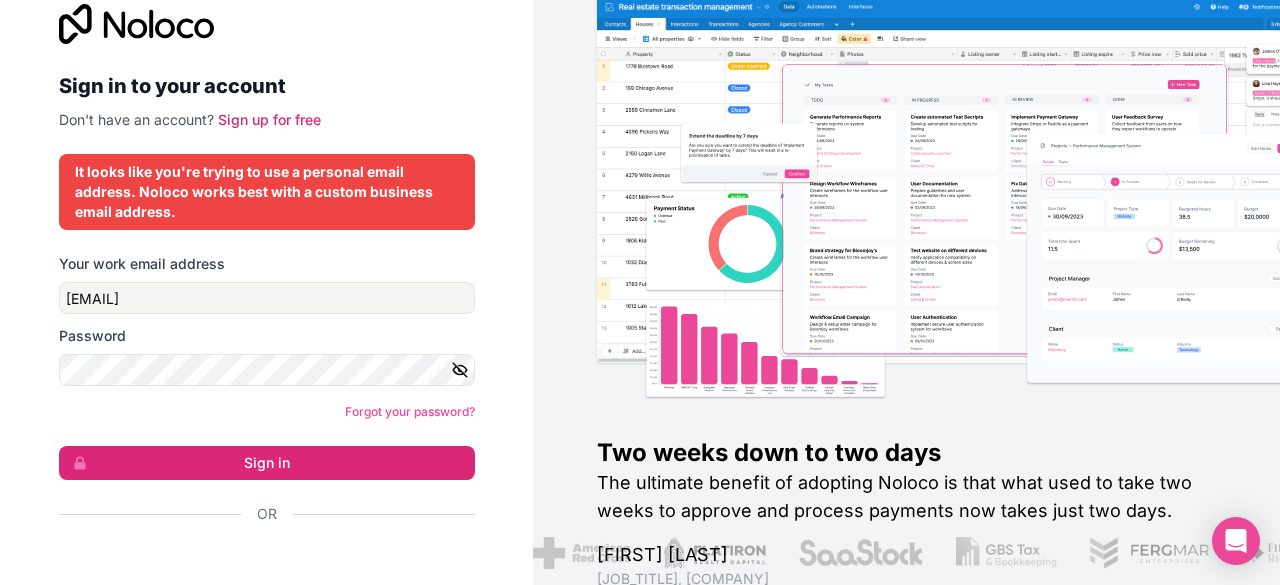 scroll, scrollTop: 68, scrollLeft: 0, axis: vertical 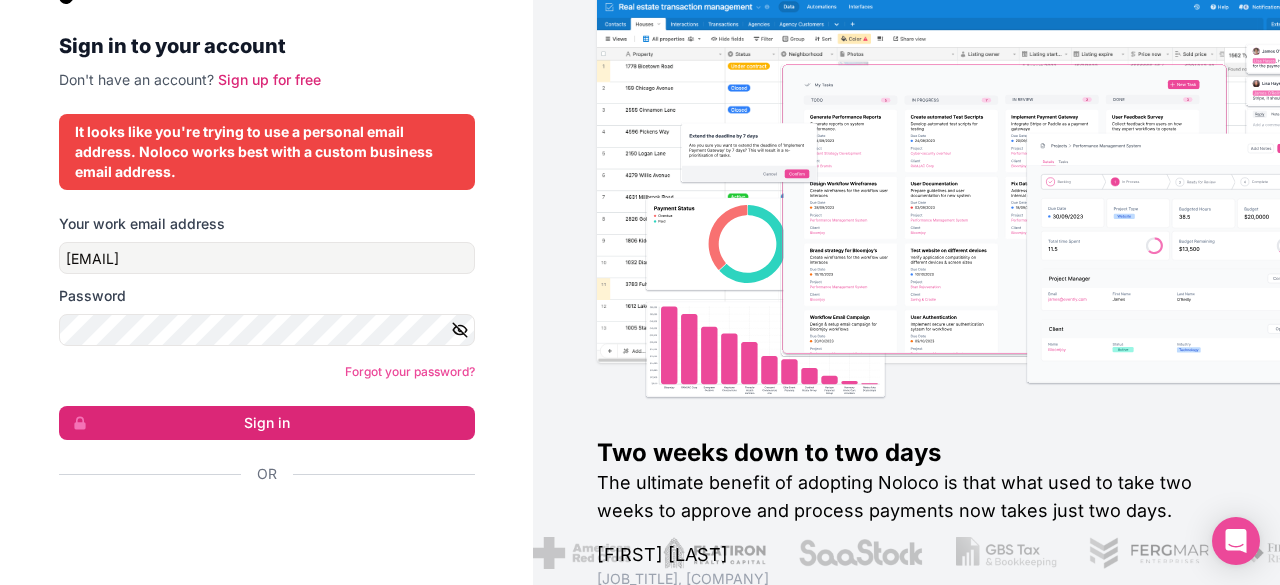click on "Password" at bounding box center (267, 296) 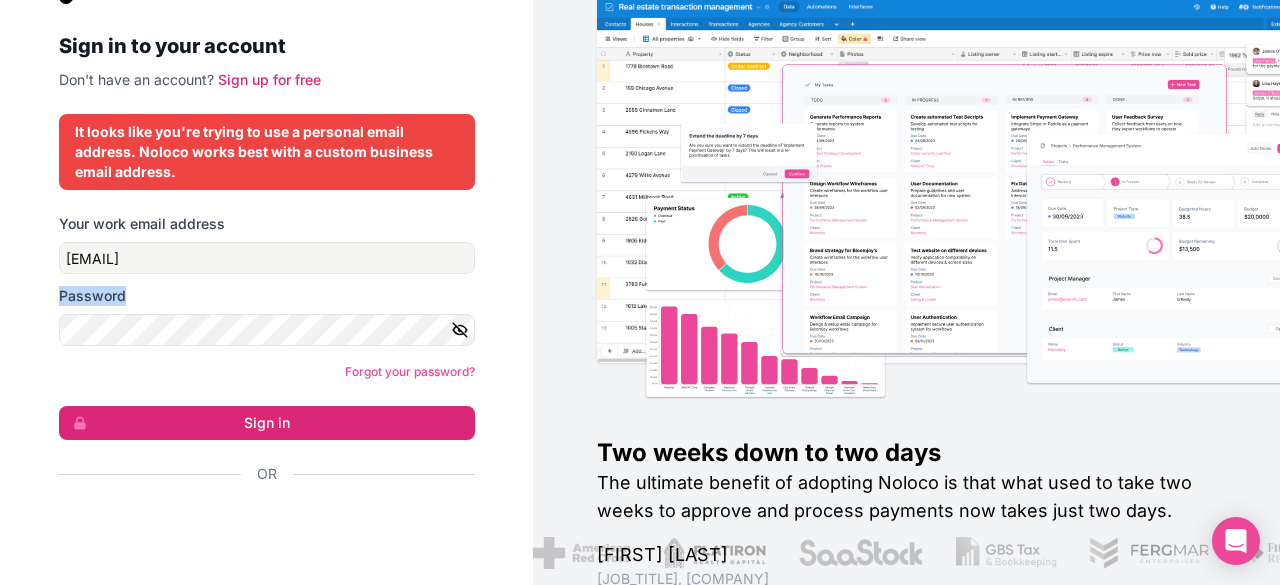 click on "Password" at bounding box center (267, 296) 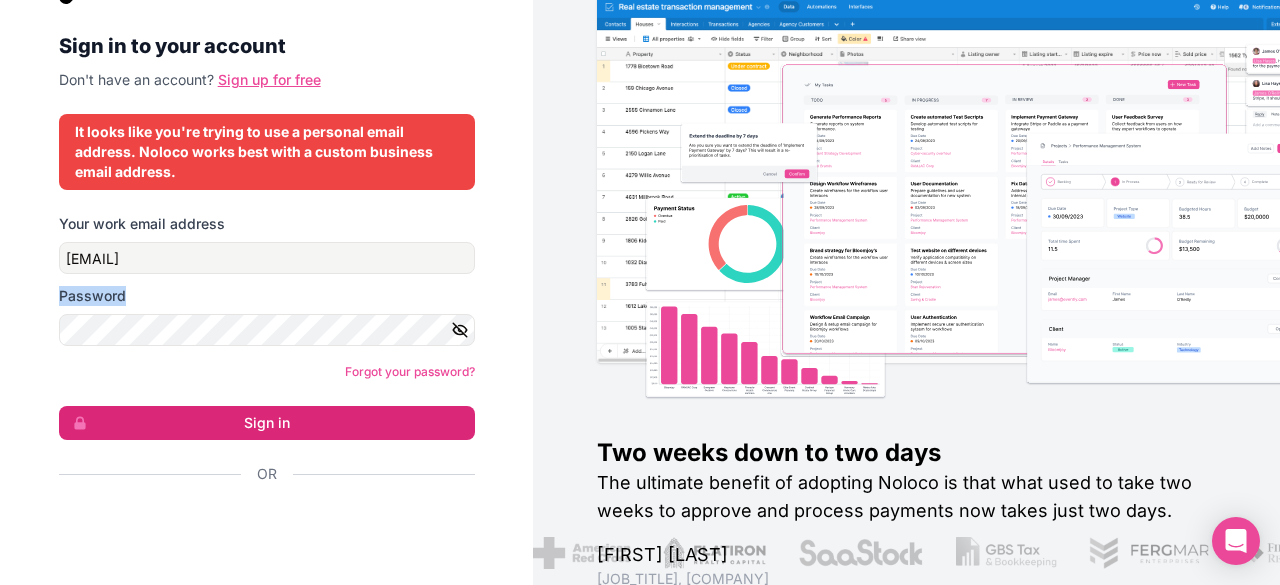 click on "Sign up for free" at bounding box center (269, 79) 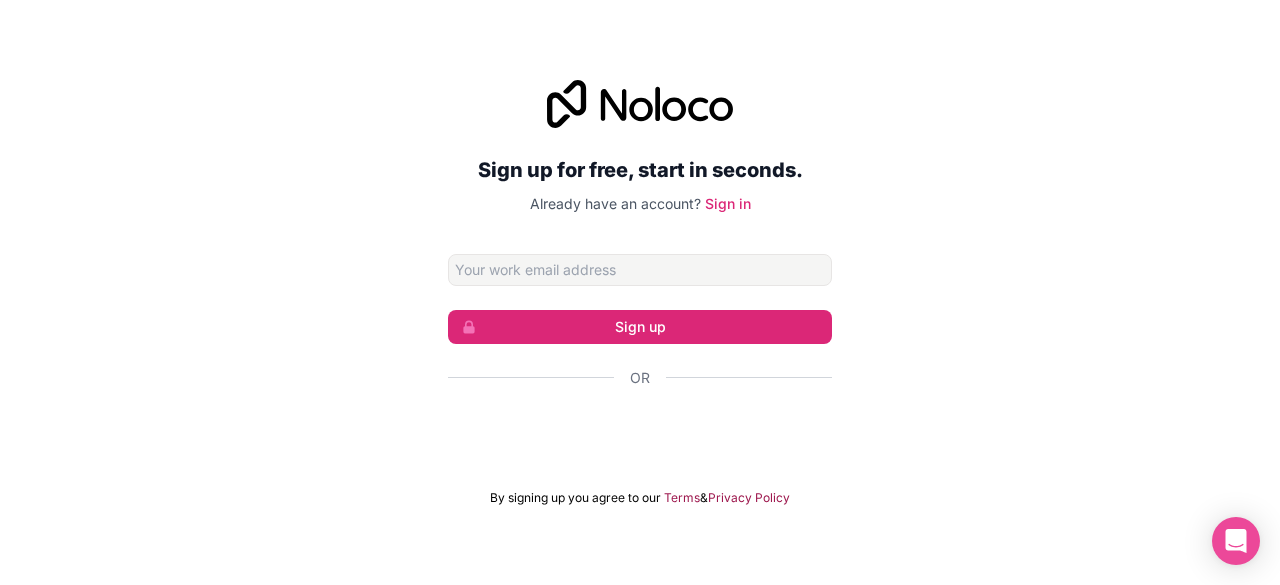 click at bounding box center (640, 270) 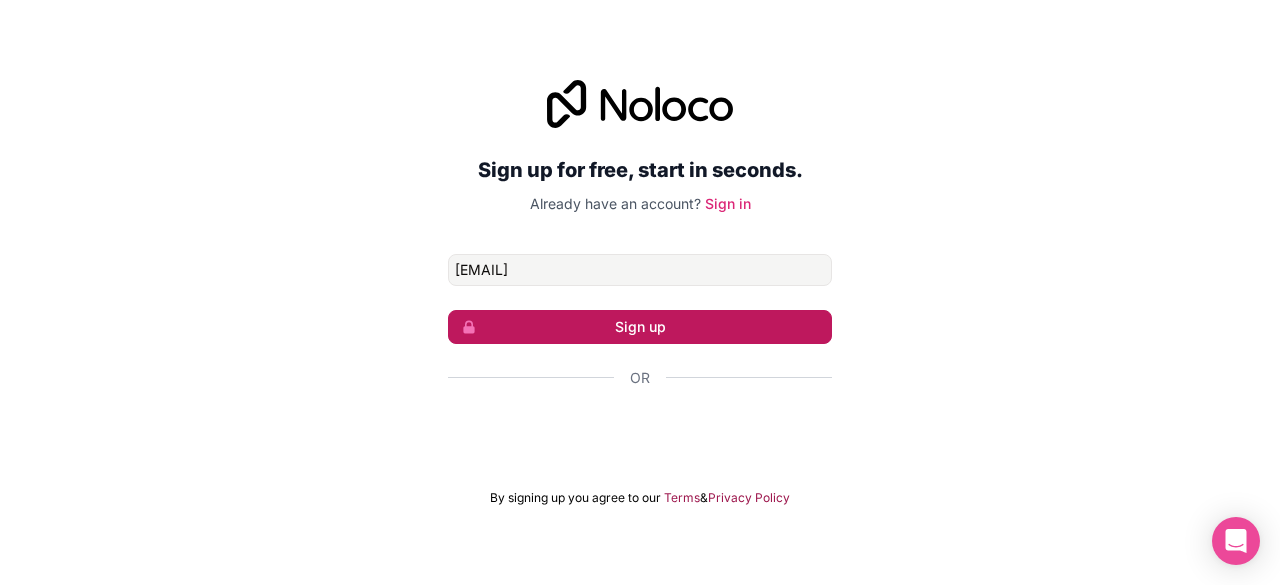 click on "Sign up" at bounding box center (640, 327) 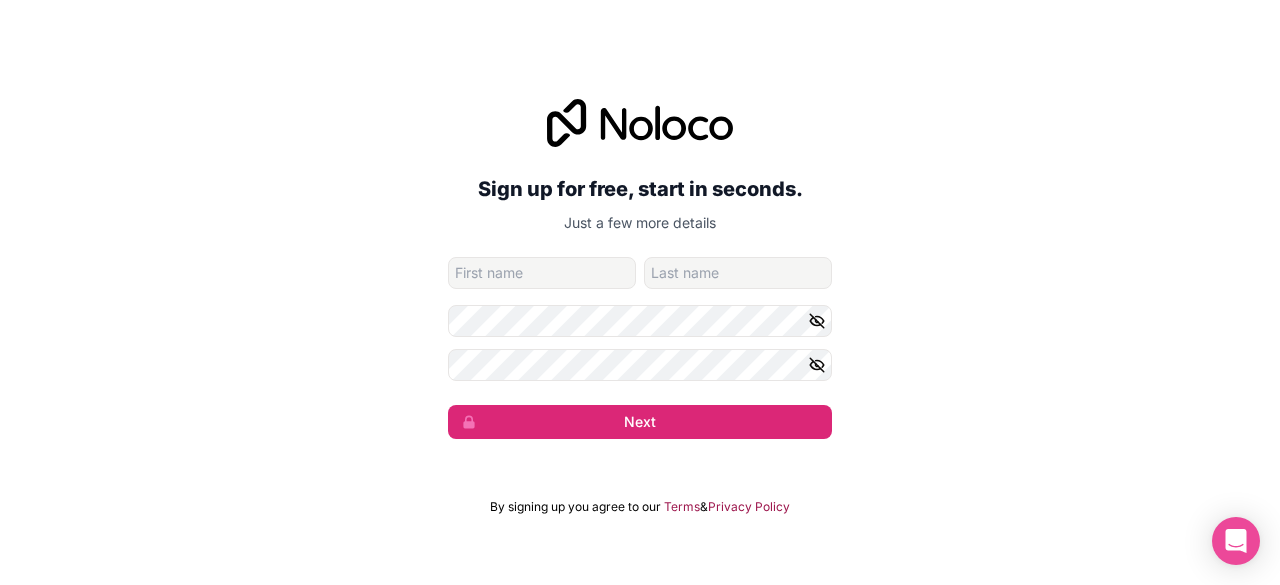 click at bounding box center (542, 273) 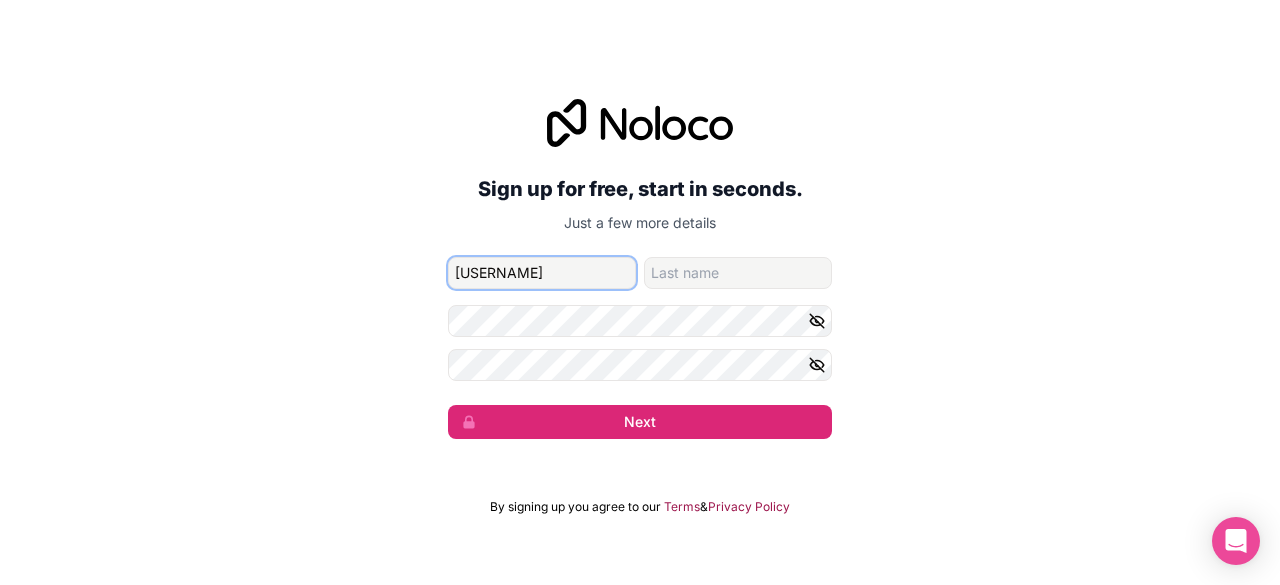 type on "vishnu" 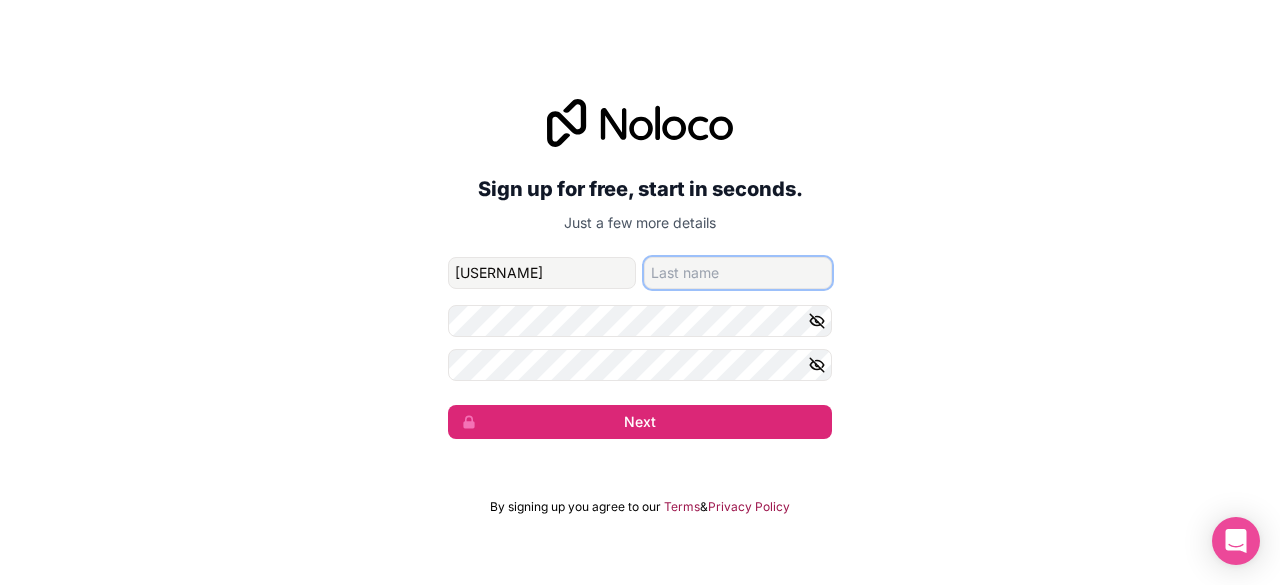 click at bounding box center [738, 273] 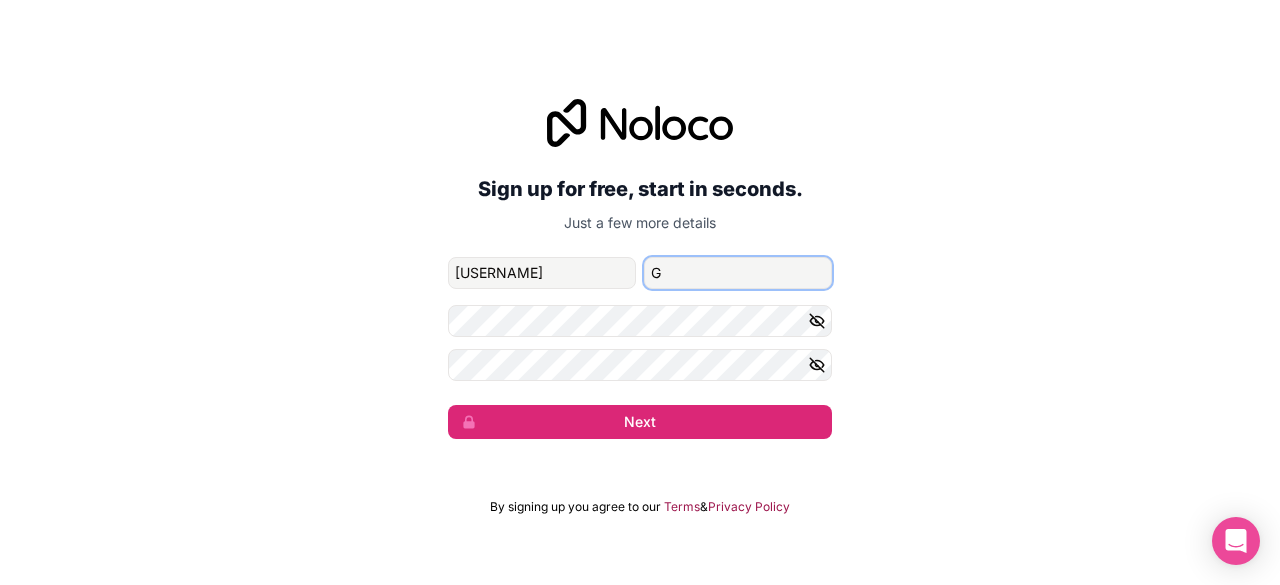 type on "G" 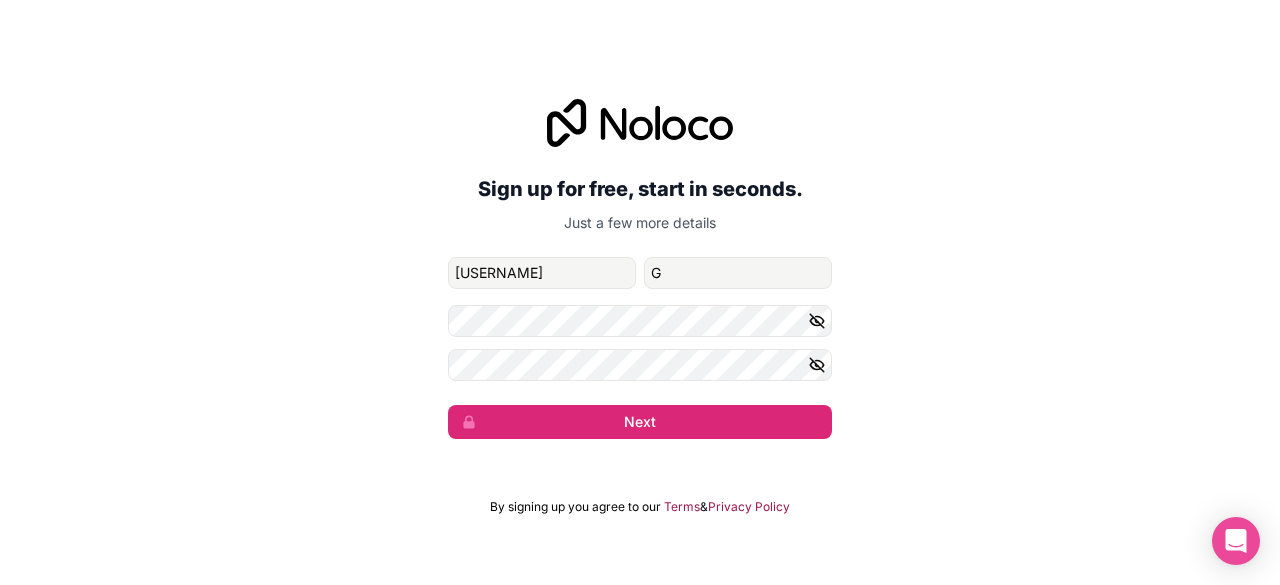 click 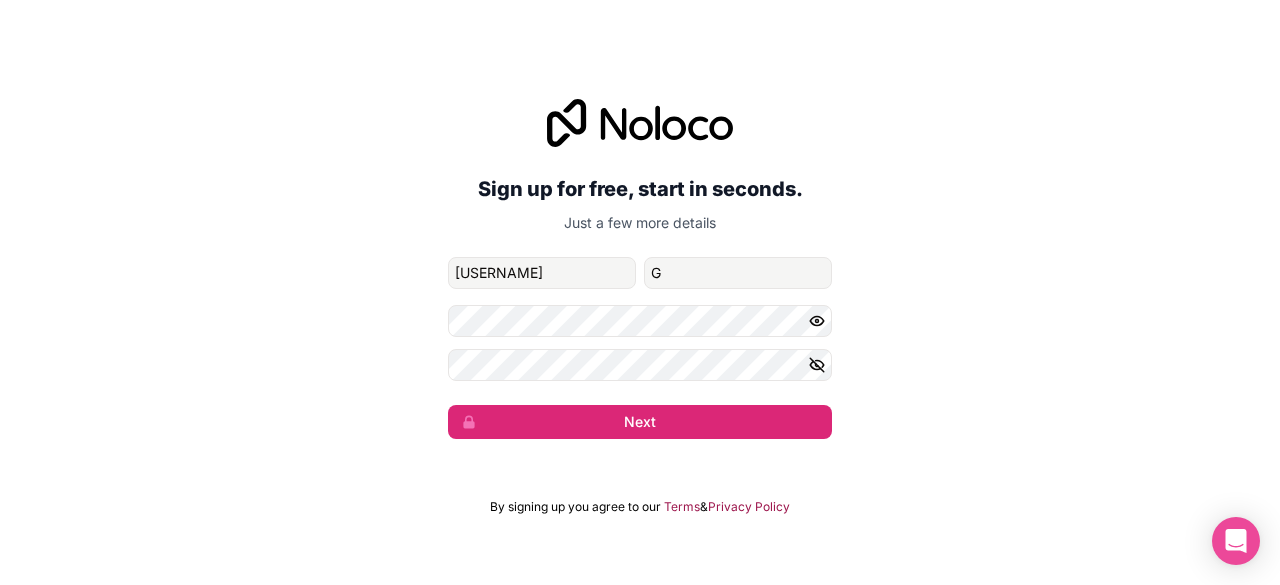 click 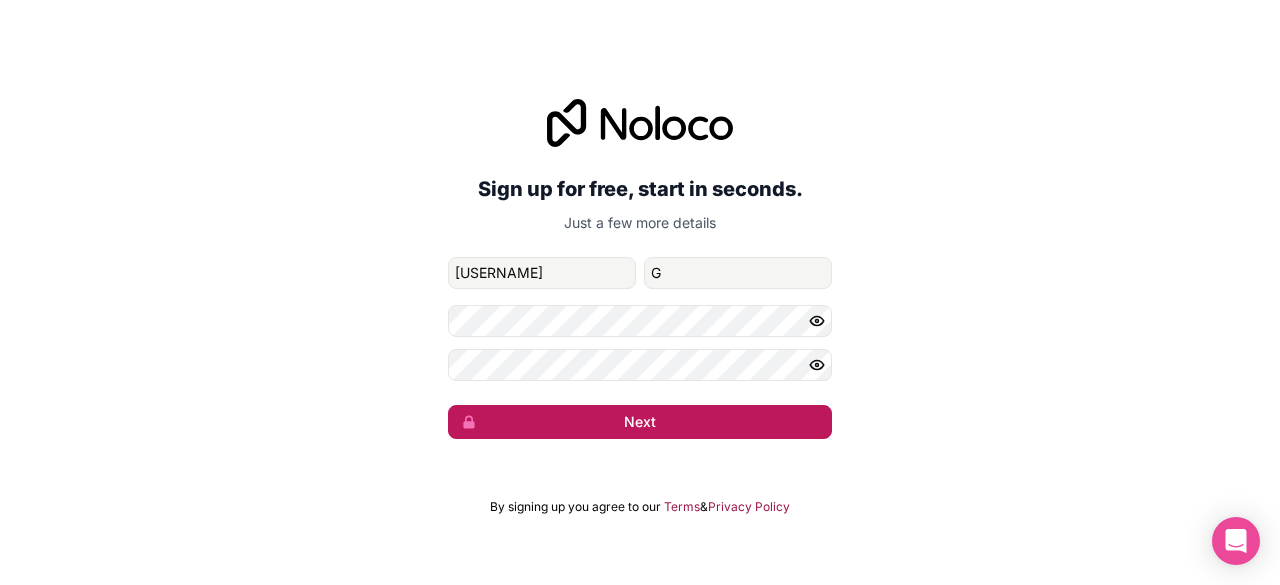 click on "Next" at bounding box center [640, 422] 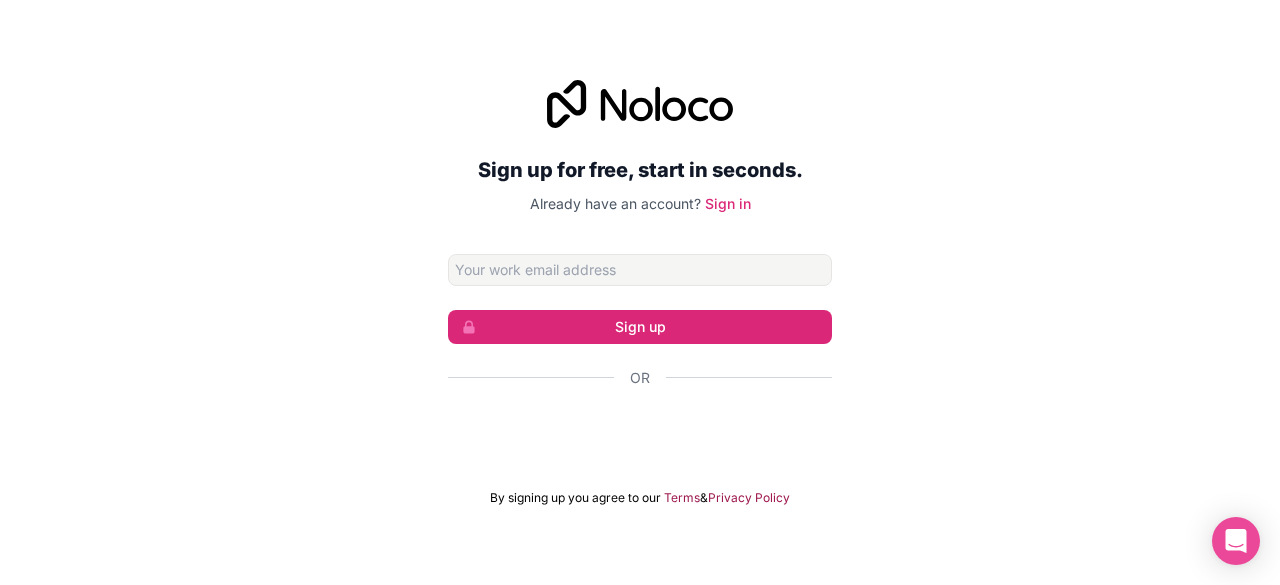 click at bounding box center (640, 270) 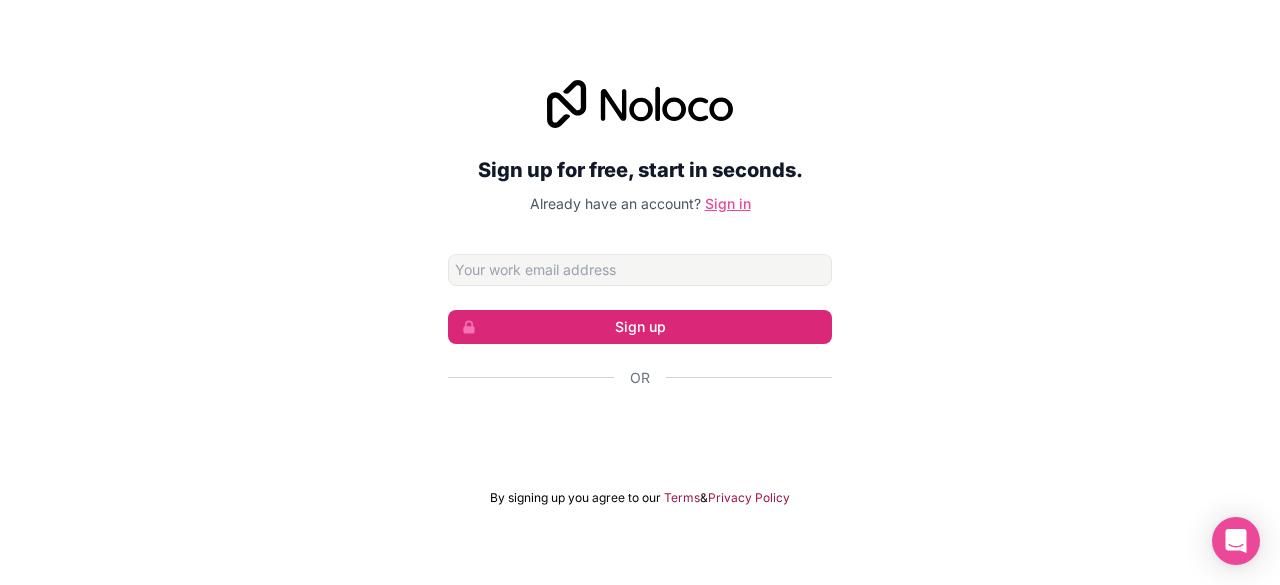 click on "Sign in" at bounding box center [728, 203] 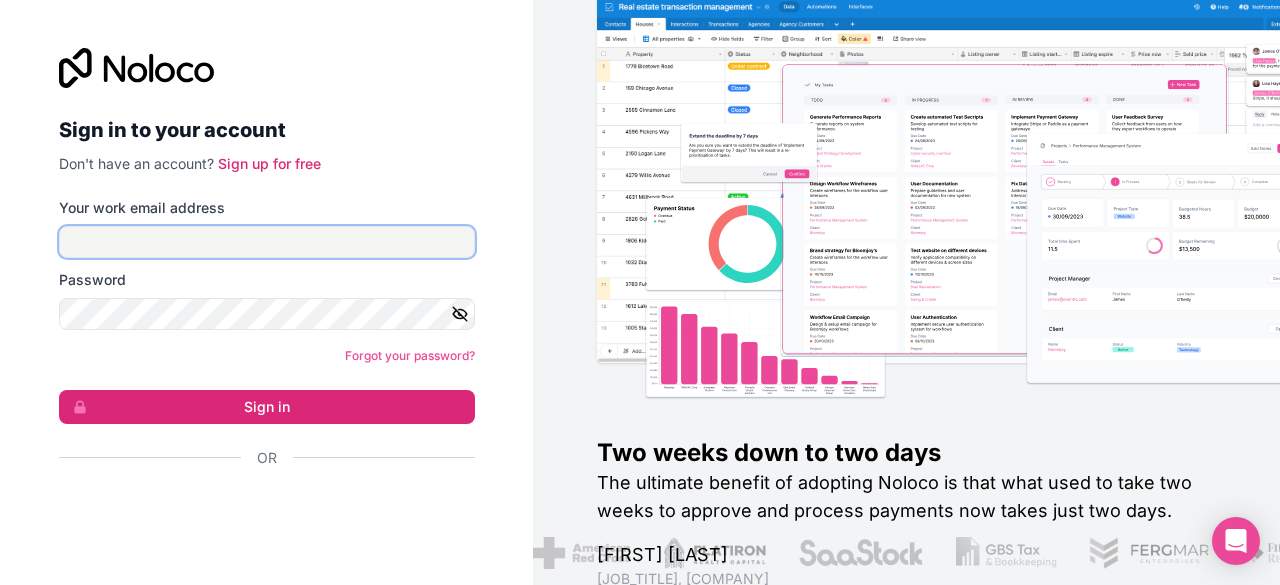 click on "Your work email address" at bounding box center (267, 242) 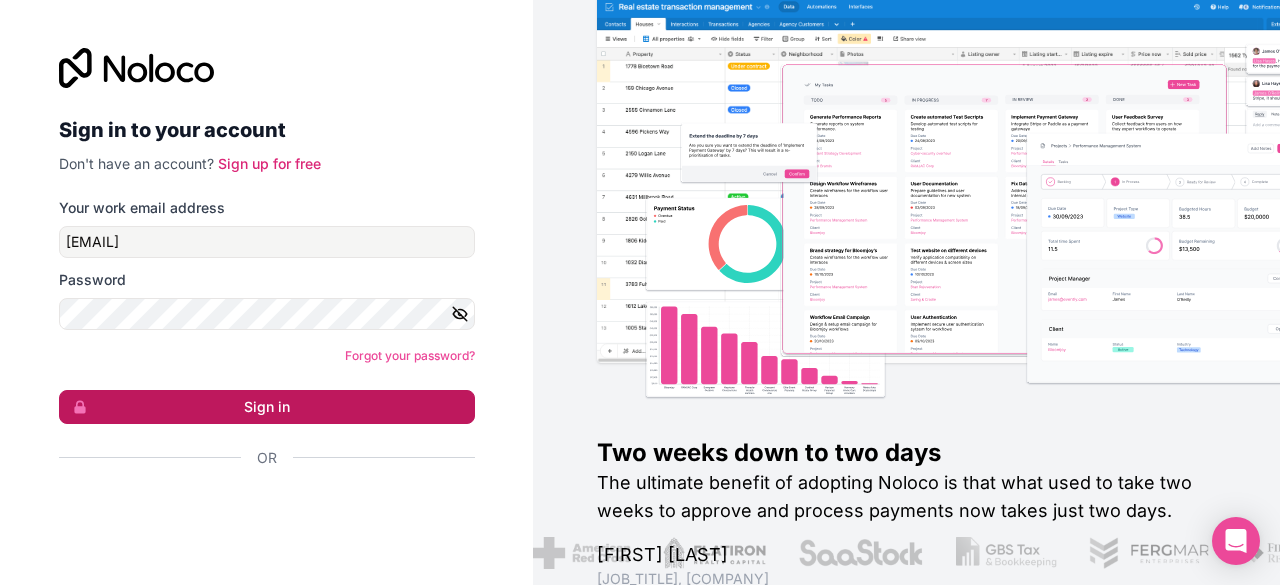 click on "Sign in" at bounding box center [267, 407] 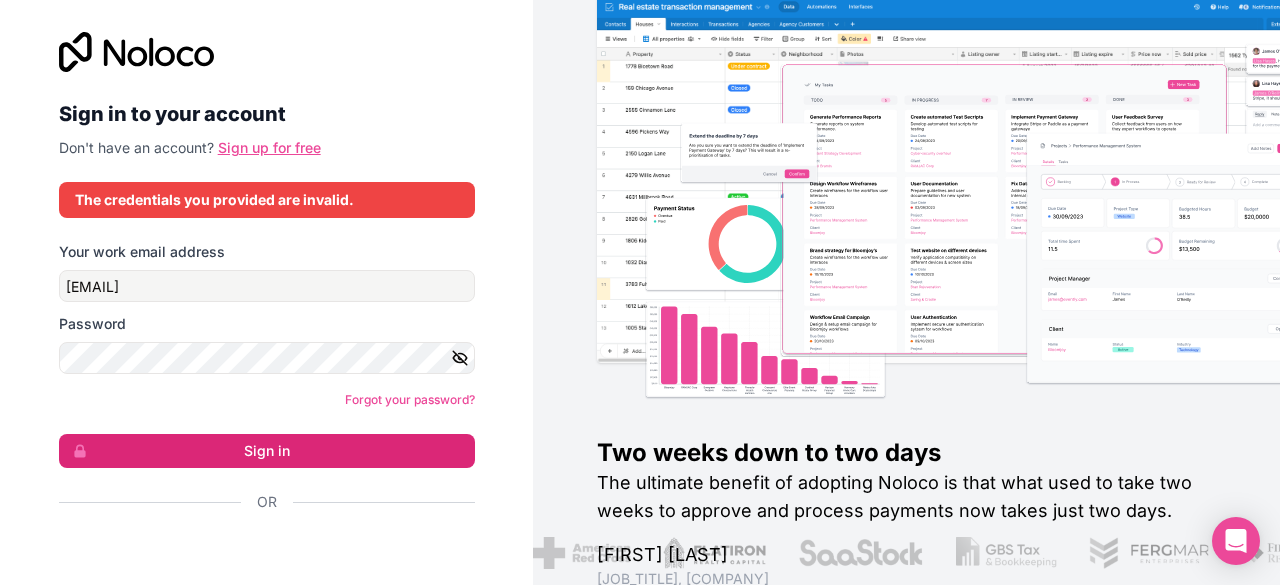 click on "Sign up for free" at bounding box center [269, 147] 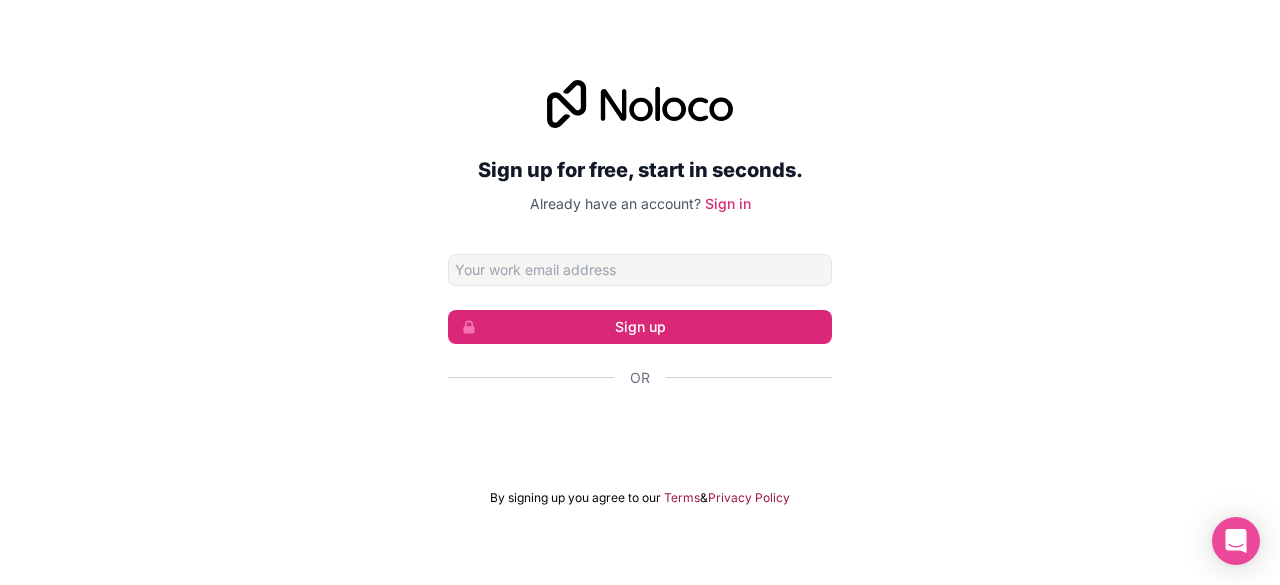 click at bounding box center [640, 270] 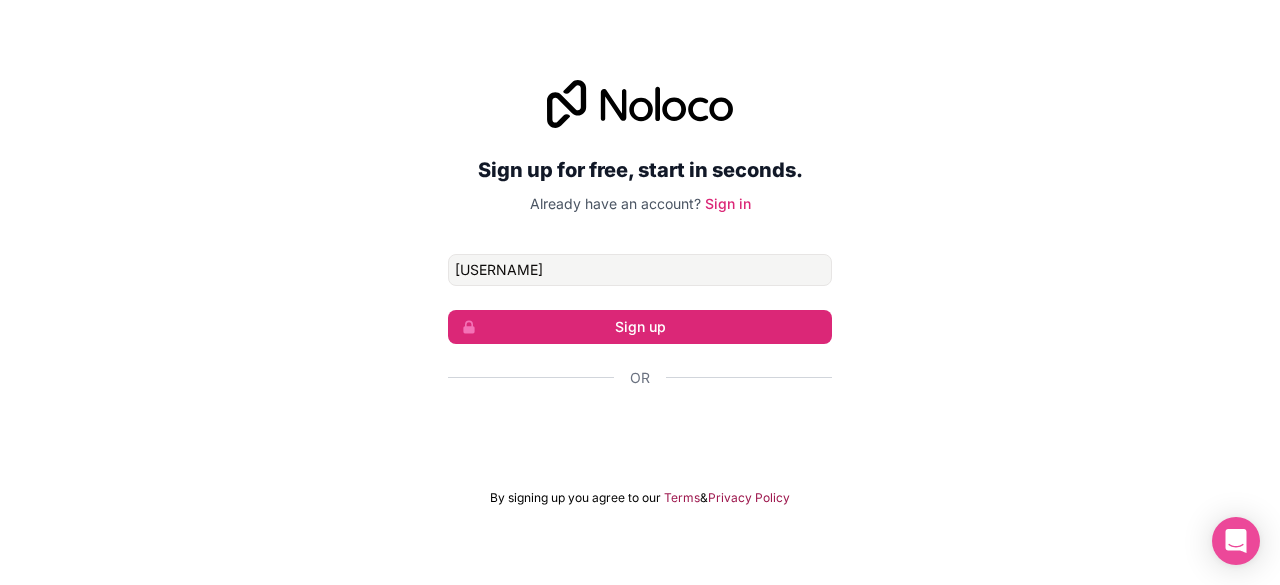 type on "g" 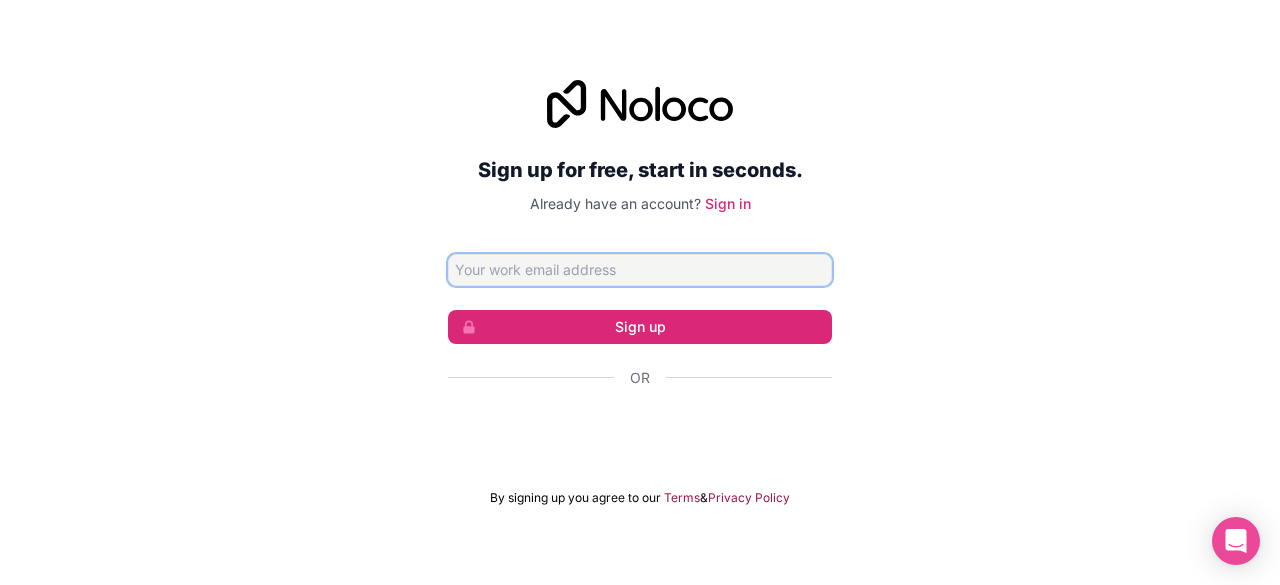 click at bounding box center (640, 270) 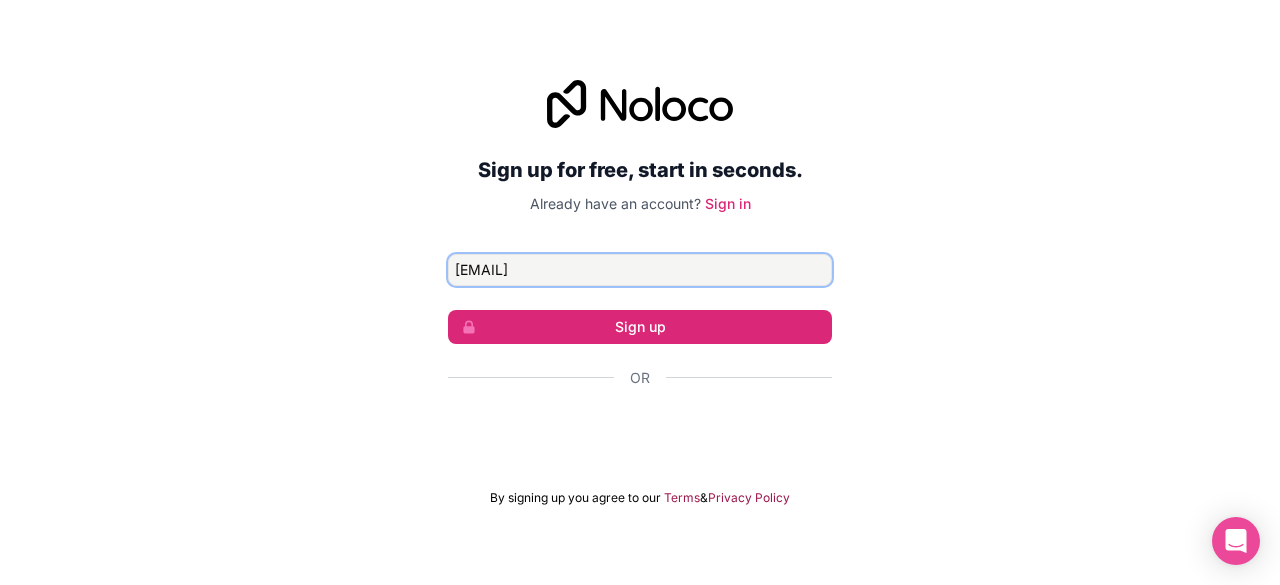 type on "gvishnuchakradharvishnu@gmail.com" 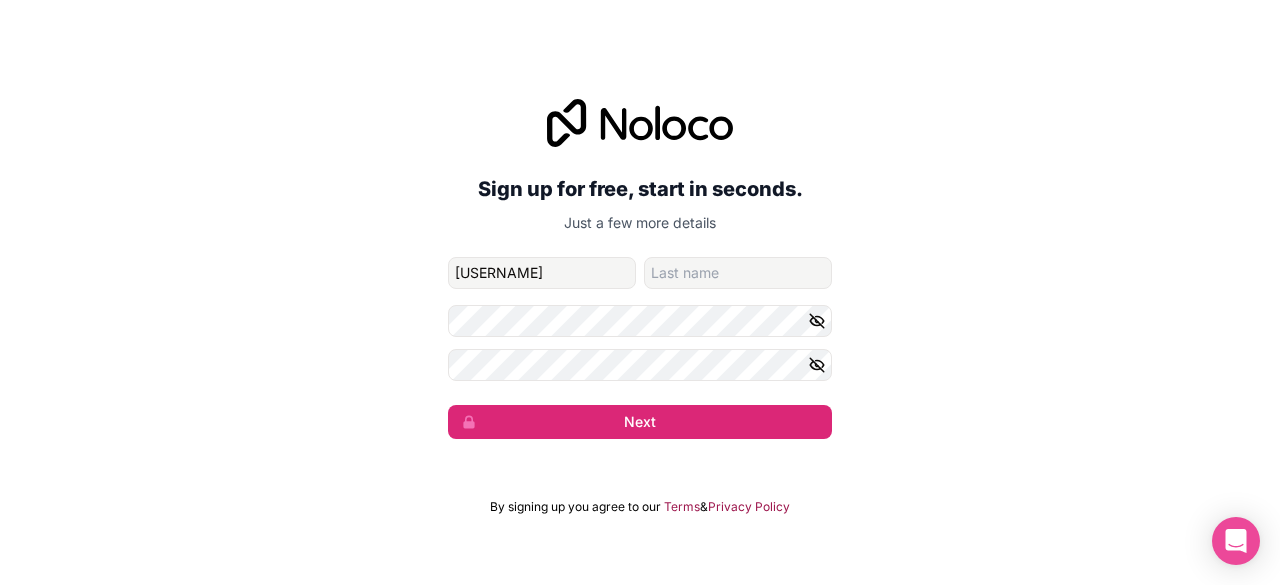 type on "vishni" 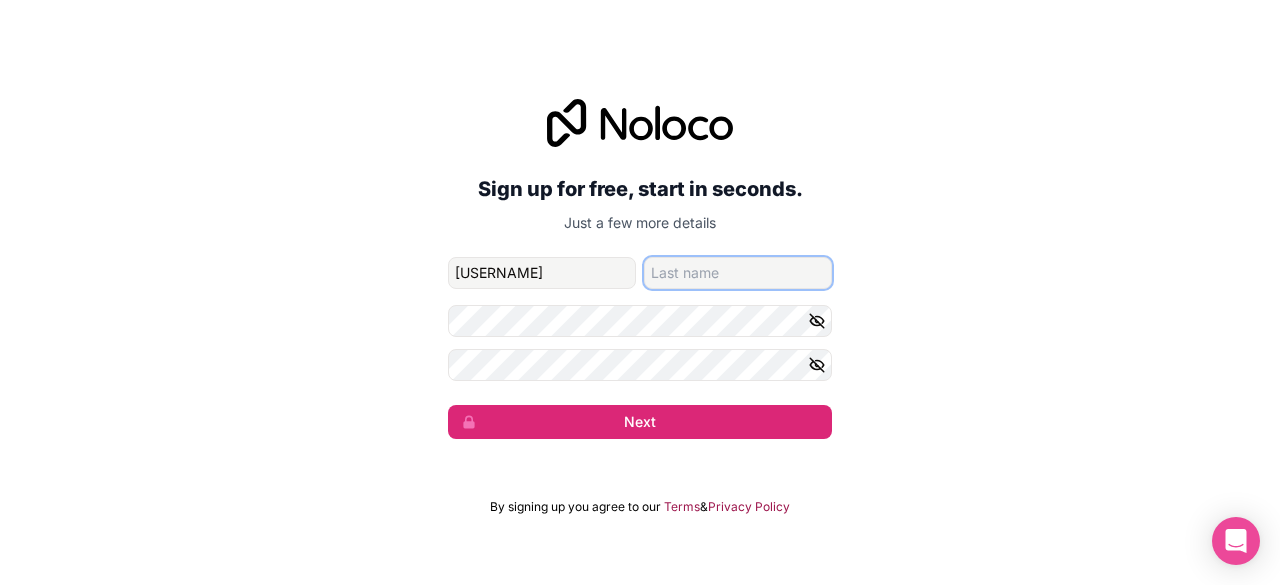 click at bounding box center (738, 273) 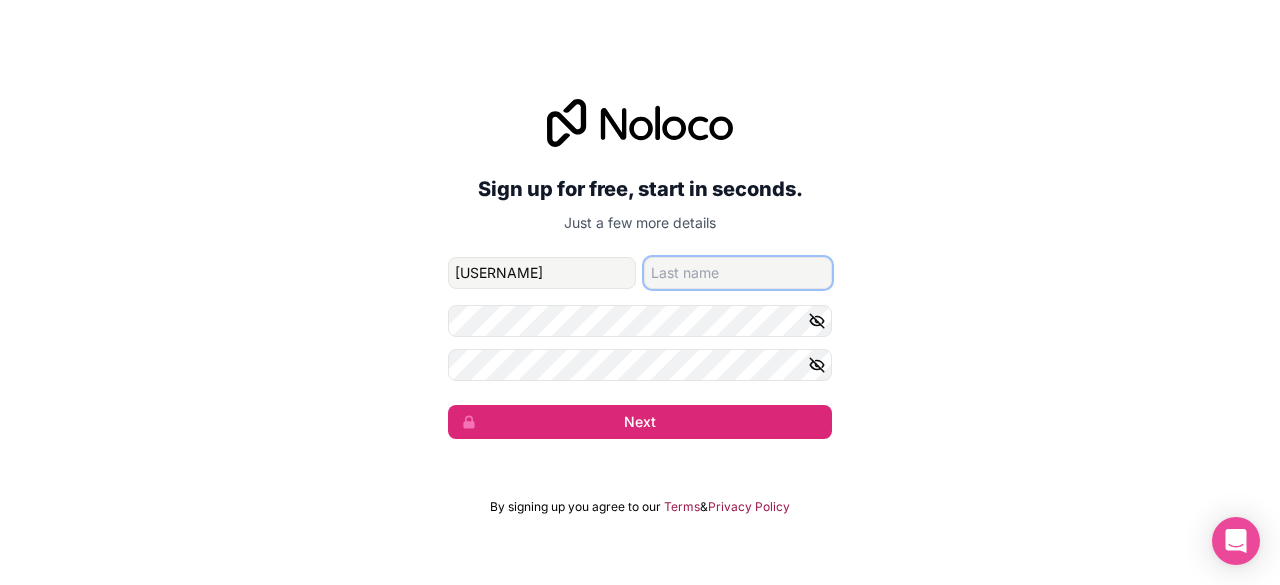 click on "Next" at bounding box center (640, 422) 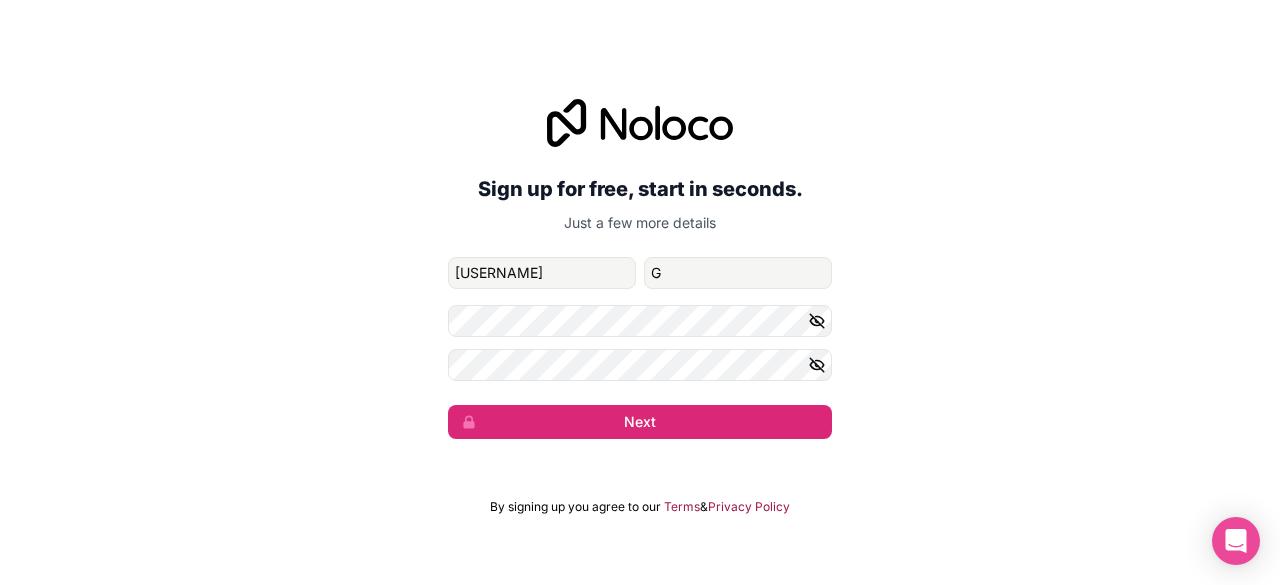 click 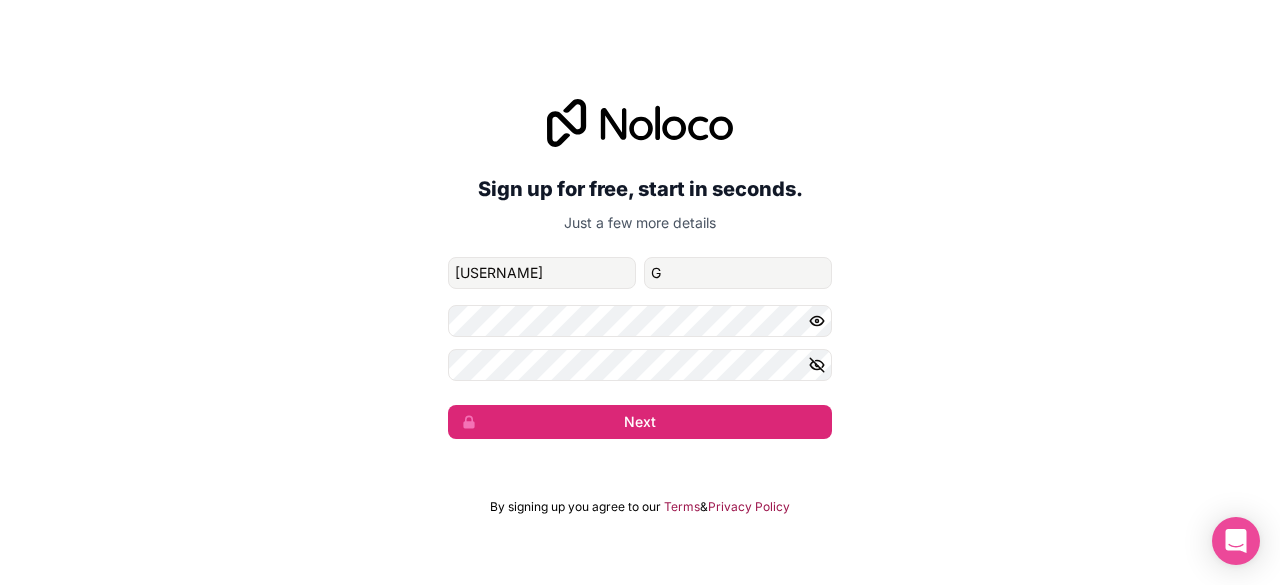 click 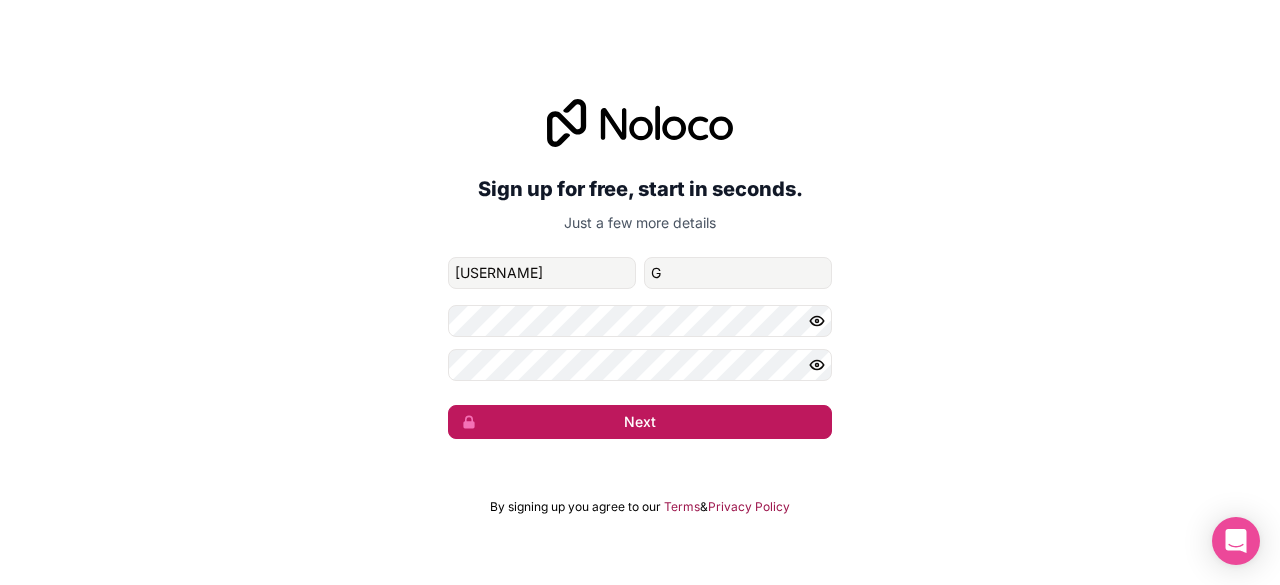 click on "Next" at bounding box center (640, 422) 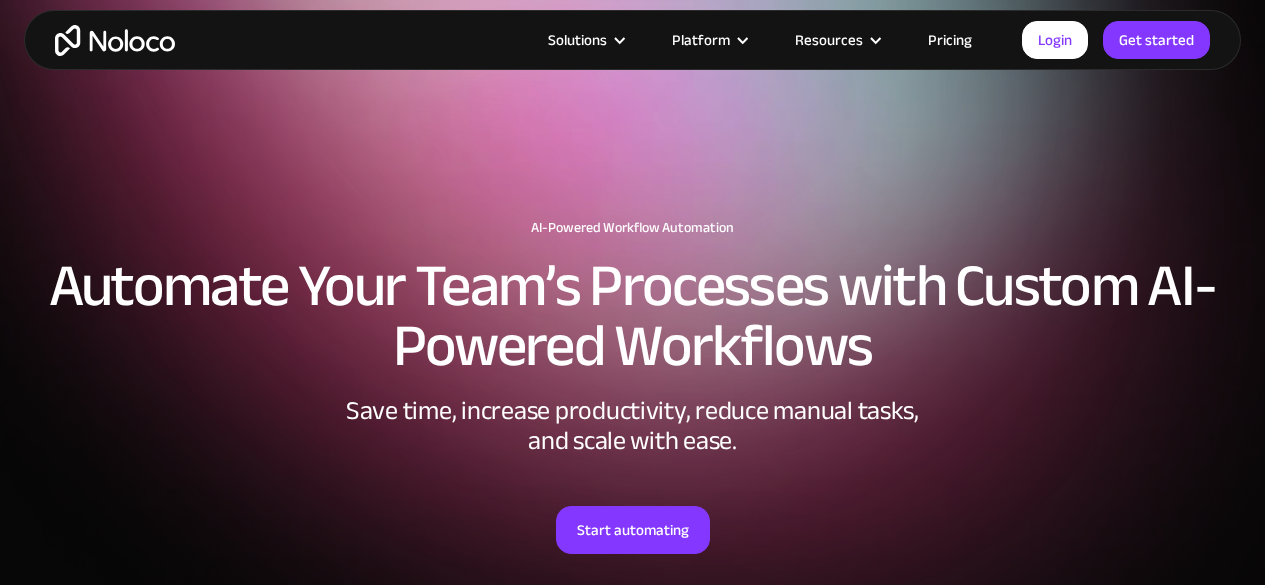 scroll, scrollTop: 197, scrollLeft: 0, axis: vertical 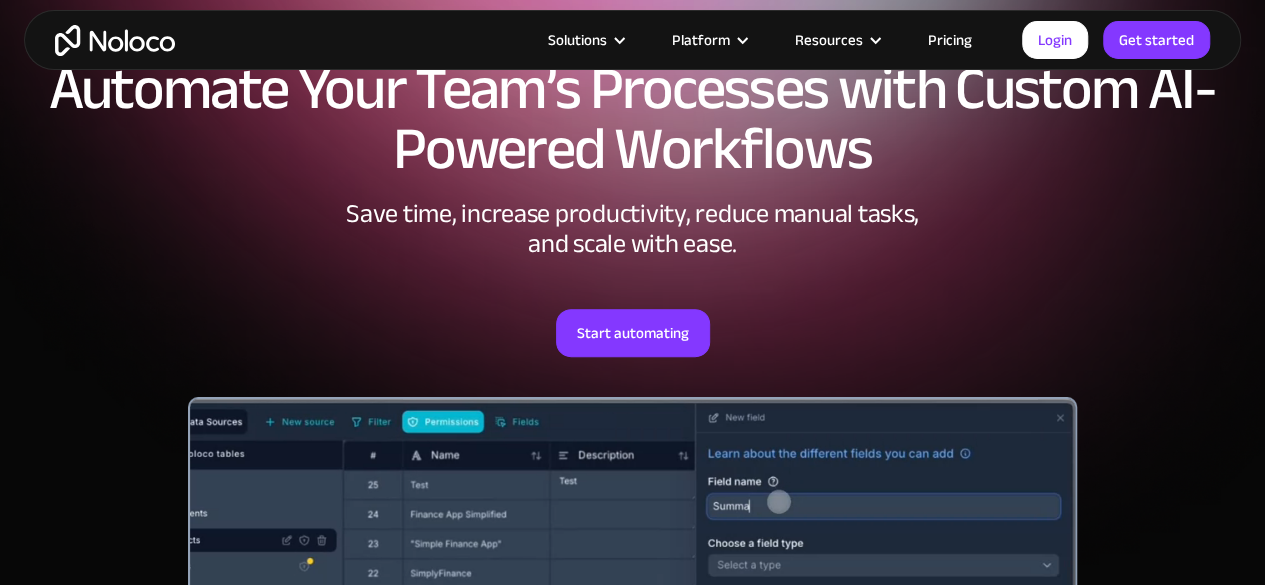 click on "Start automating" at bounding box center [633, 333] 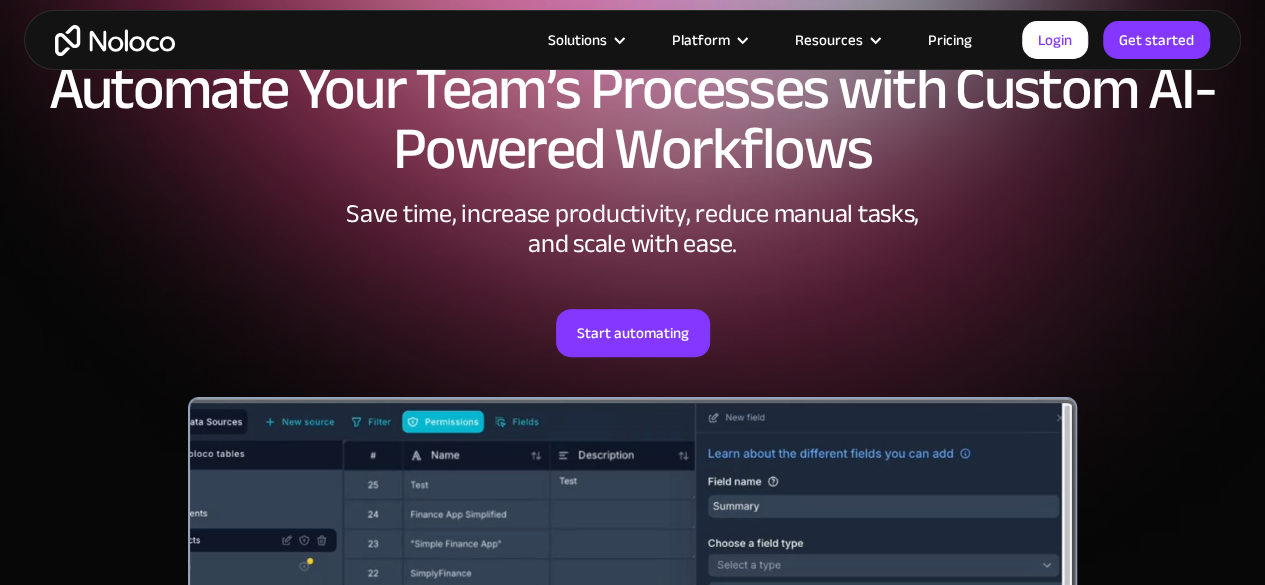 scroll, scrollTop: 197, scrollLeft: 0, axis: vertical 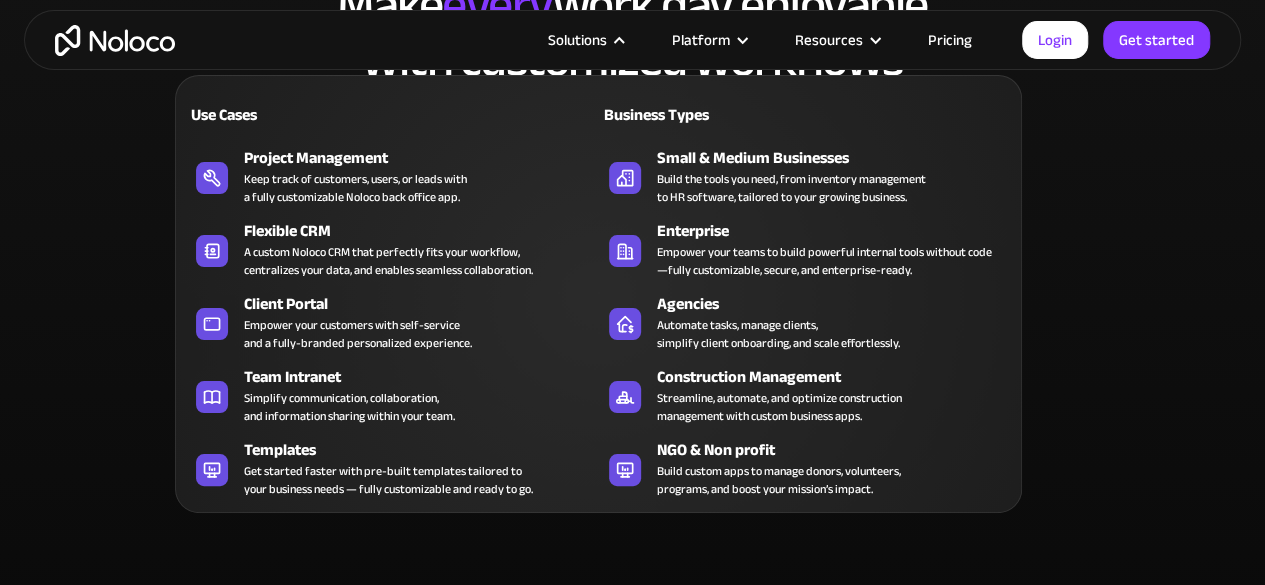 click at bounding box center (619, 40) 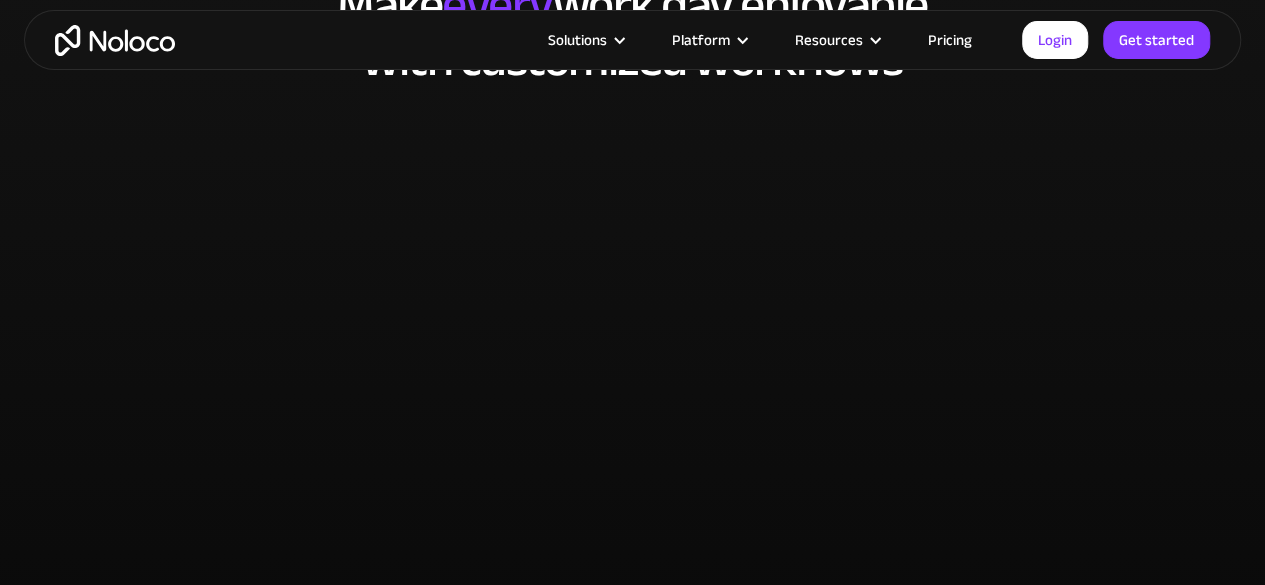 click at bounding box center (619, 40) 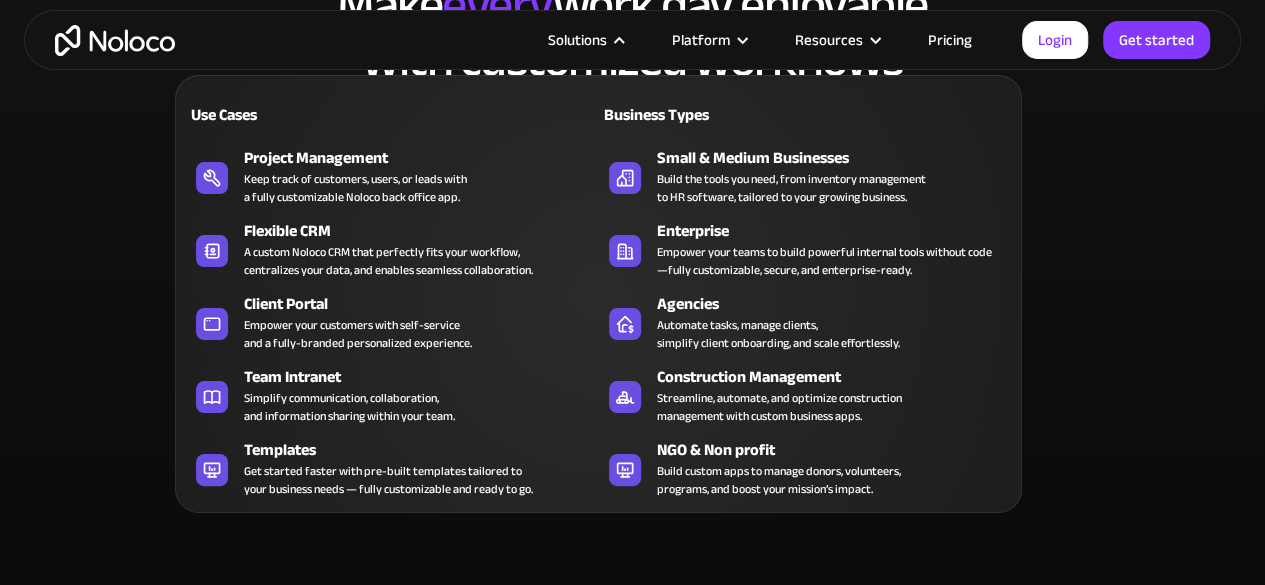 click at bounding box center [619, 40] 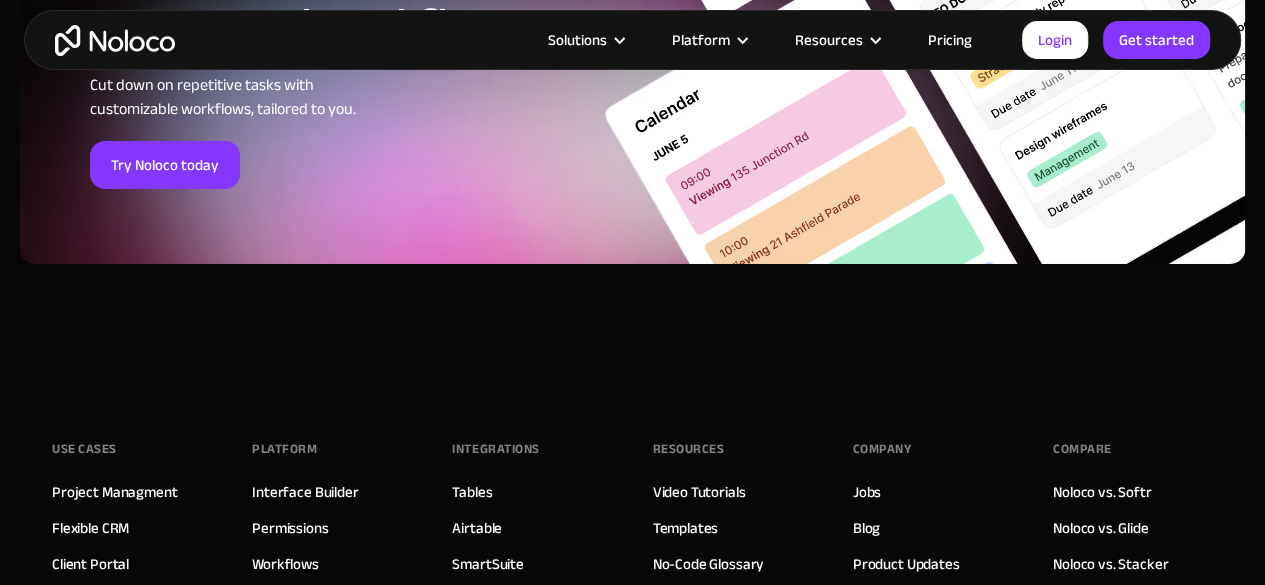 scroll, scrollTop: 7871, scrollLeft: 0, axis: vertical 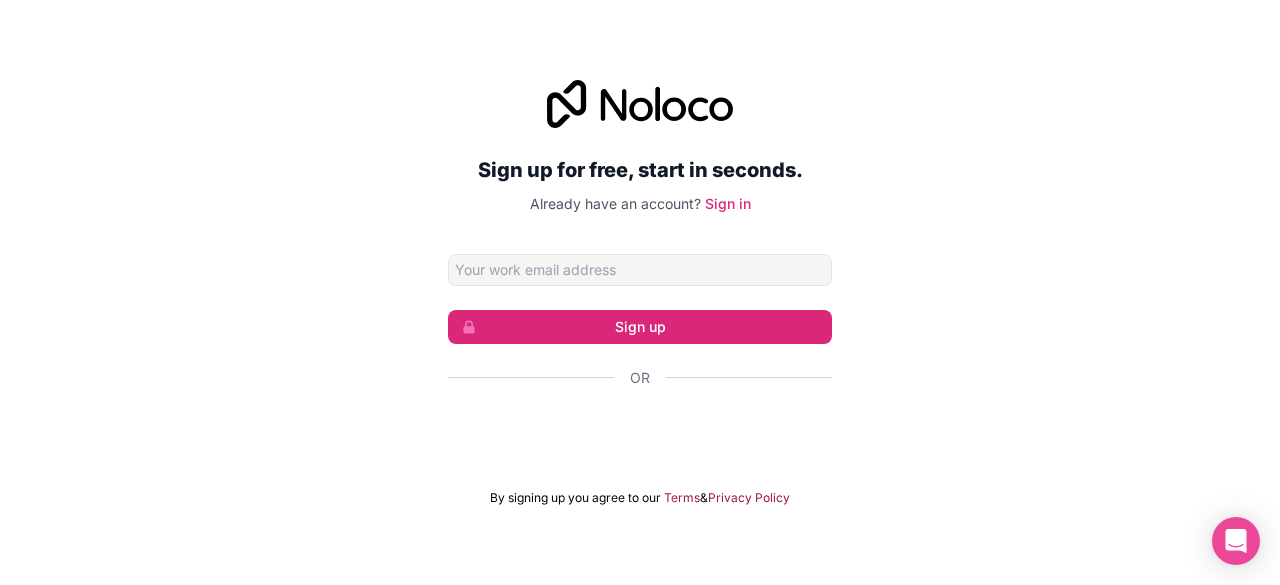 click on "Sign up Or By signing up you agree to our    Terms  &  Privacy Policy" at bounding box center (640, 380) 